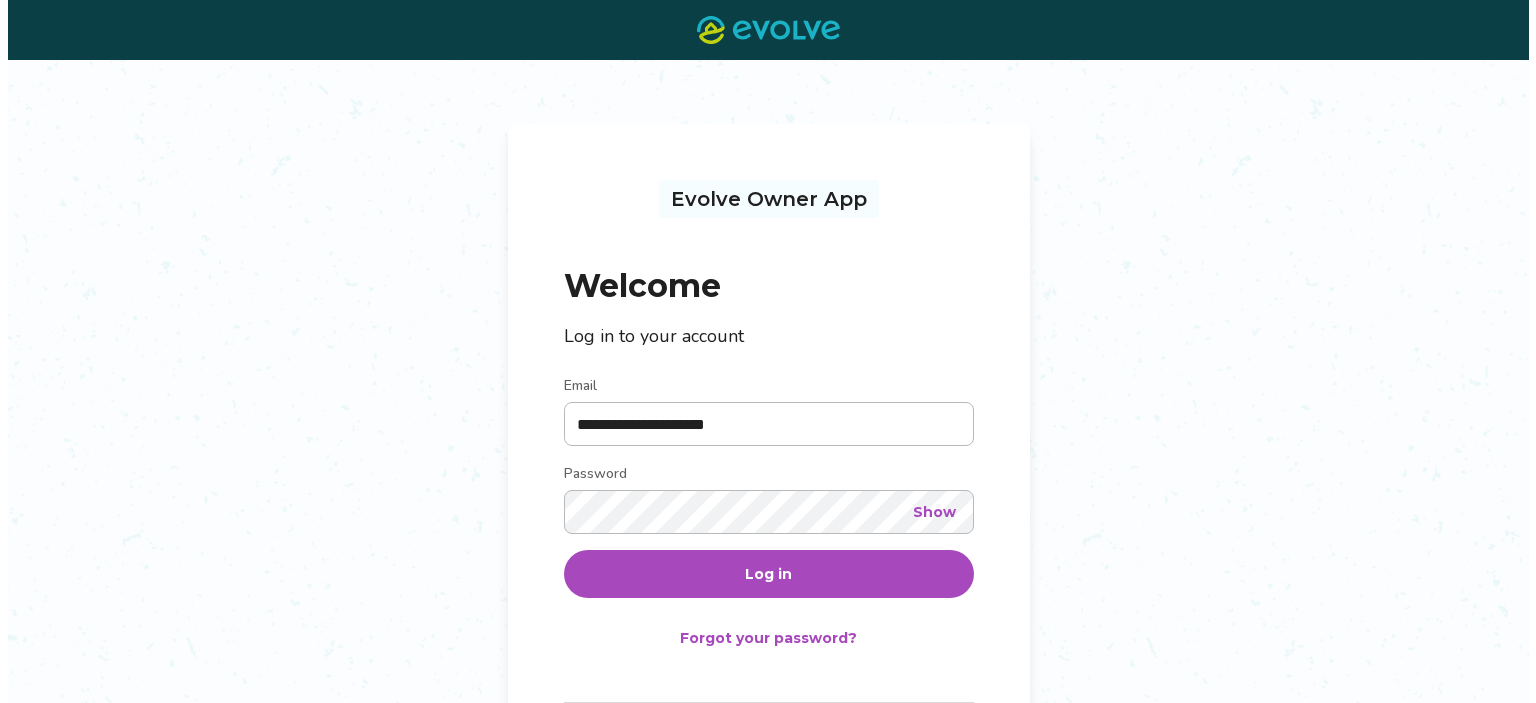scroll, scrollTop: 0, scrollLeft: 0, axis: both 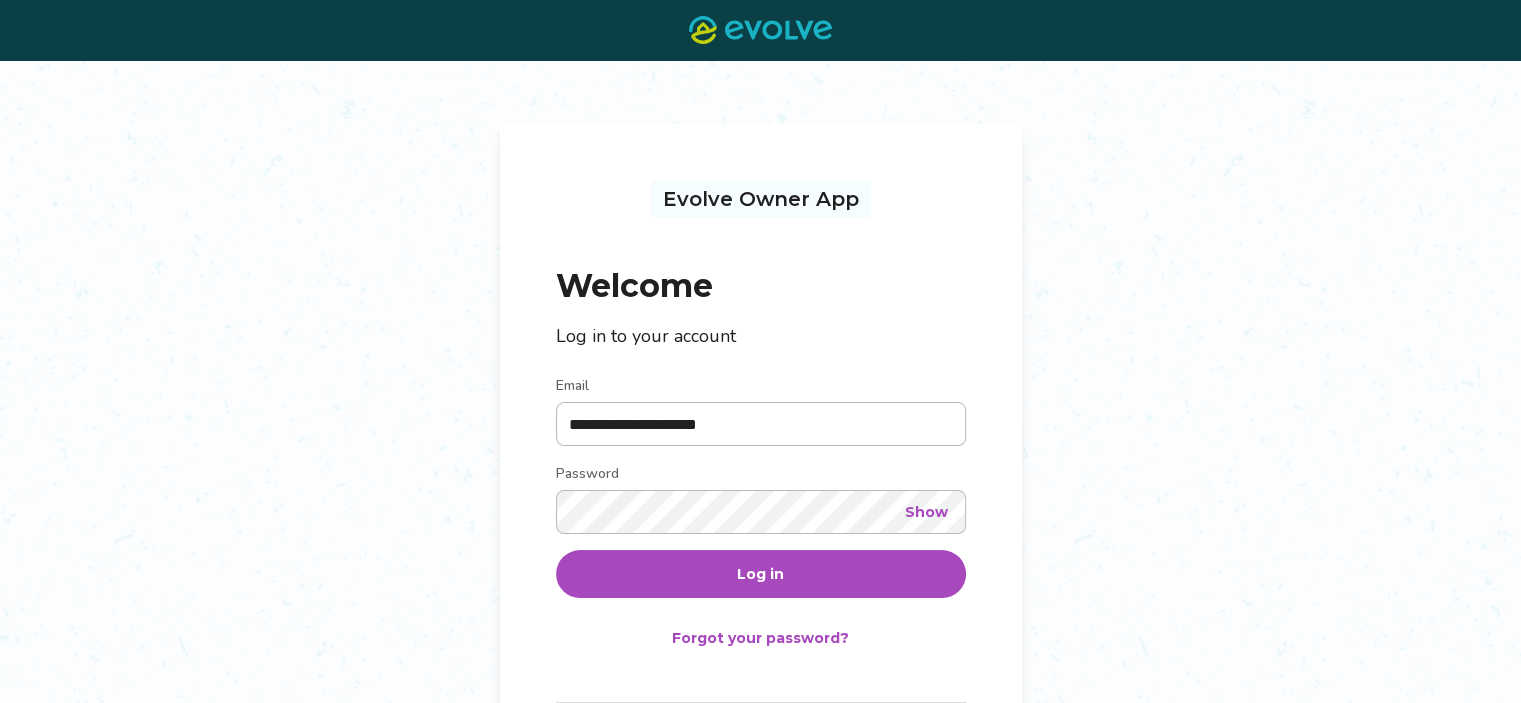click on "Log in" at bounding box center (761, 574) 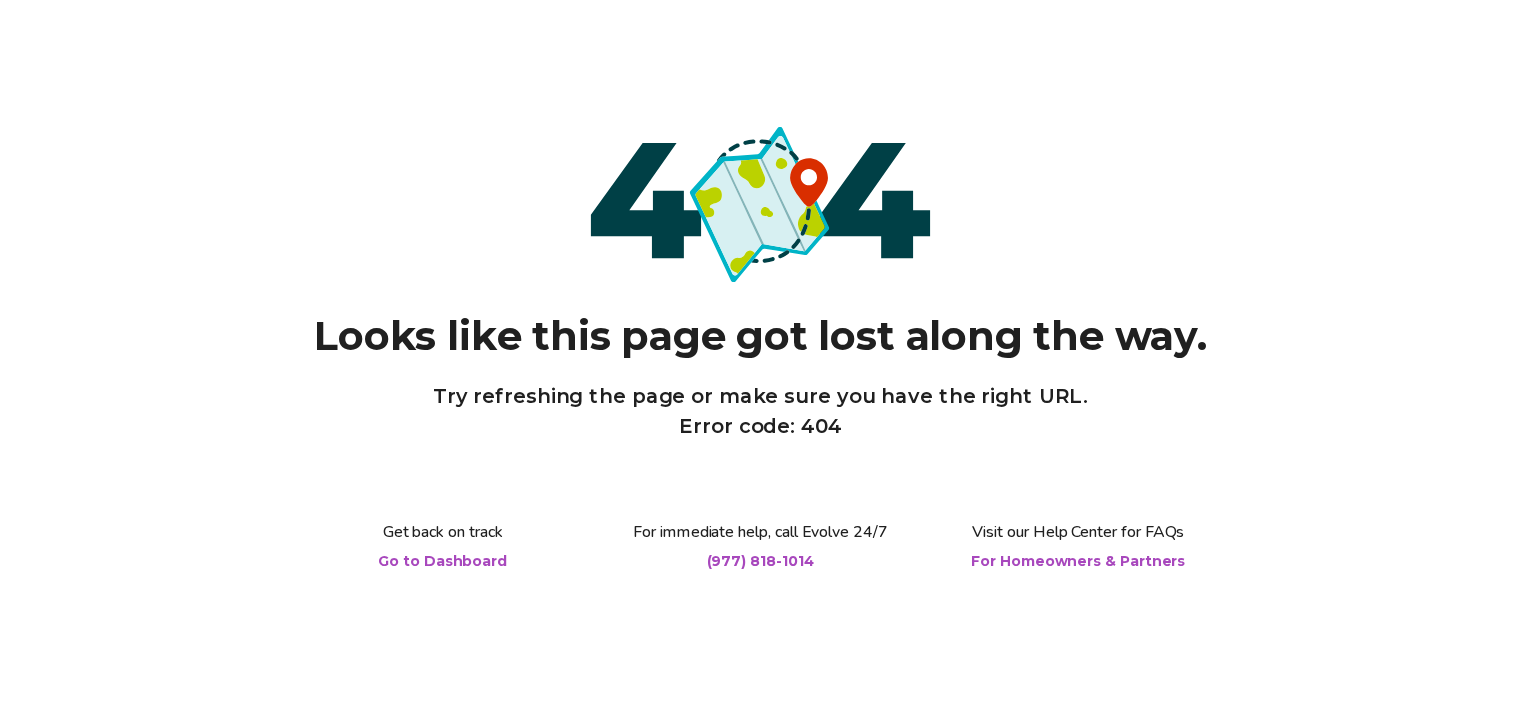 scroll, scrollTop: 0, scrollLeft: 0, axis: both 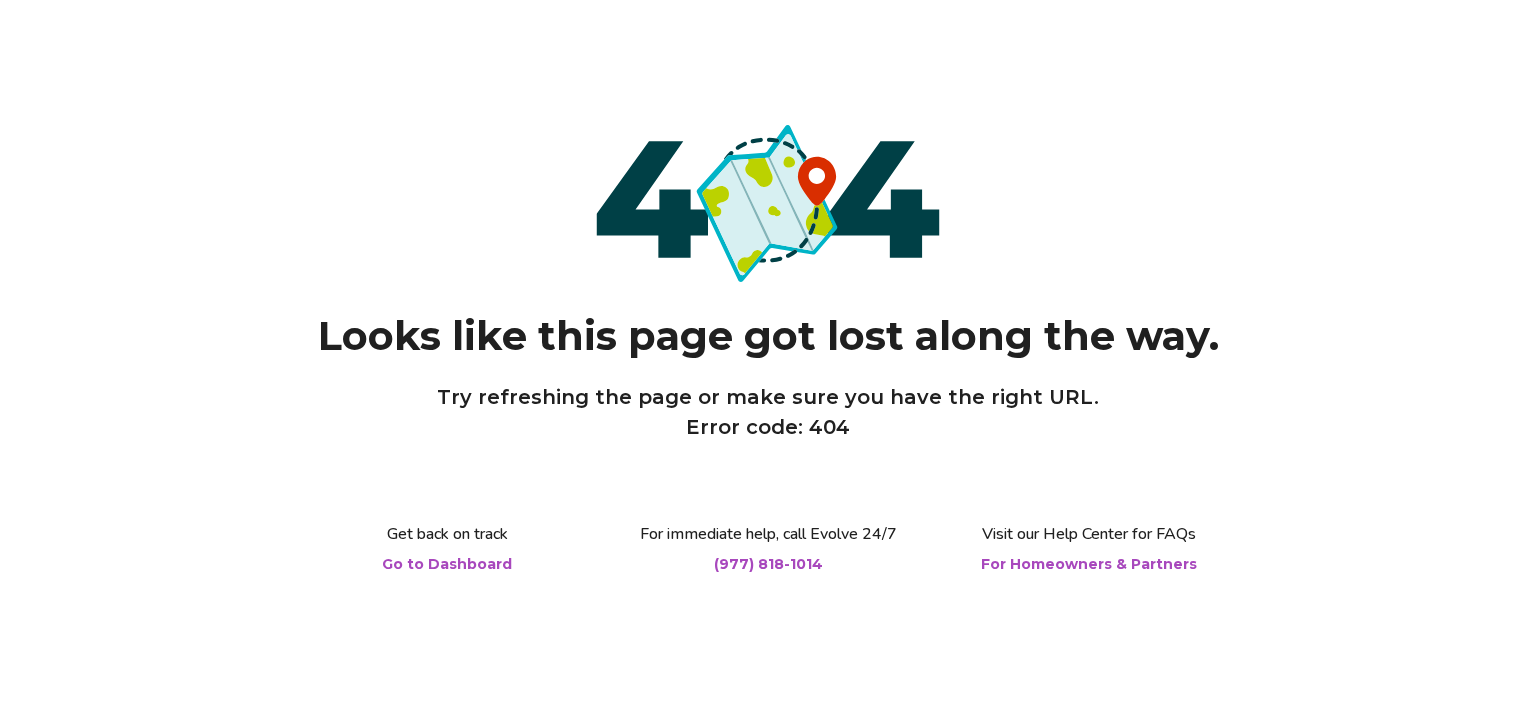 click on "Go to Dashboard" at bounding box center [447, 564] 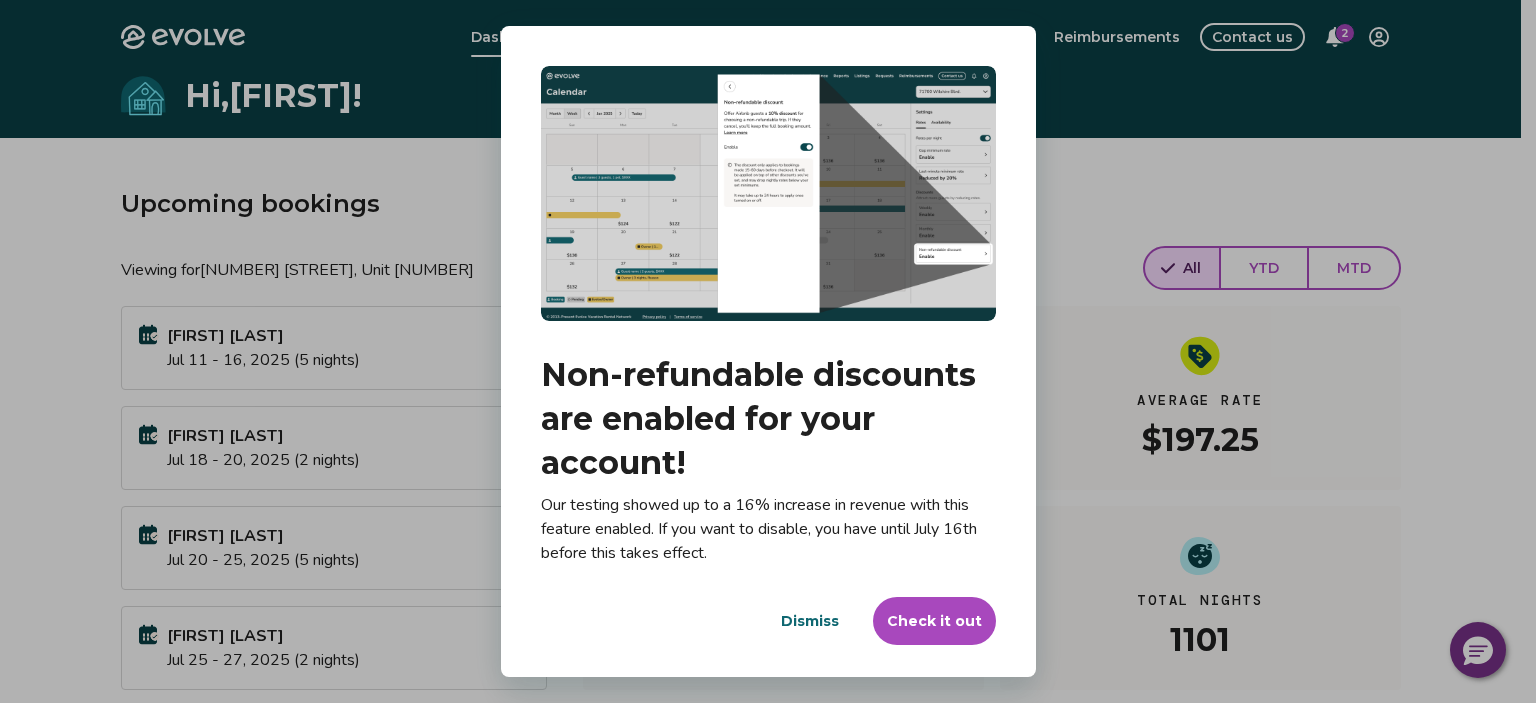 click on "Dismiss" at bounding box center (810, 621) 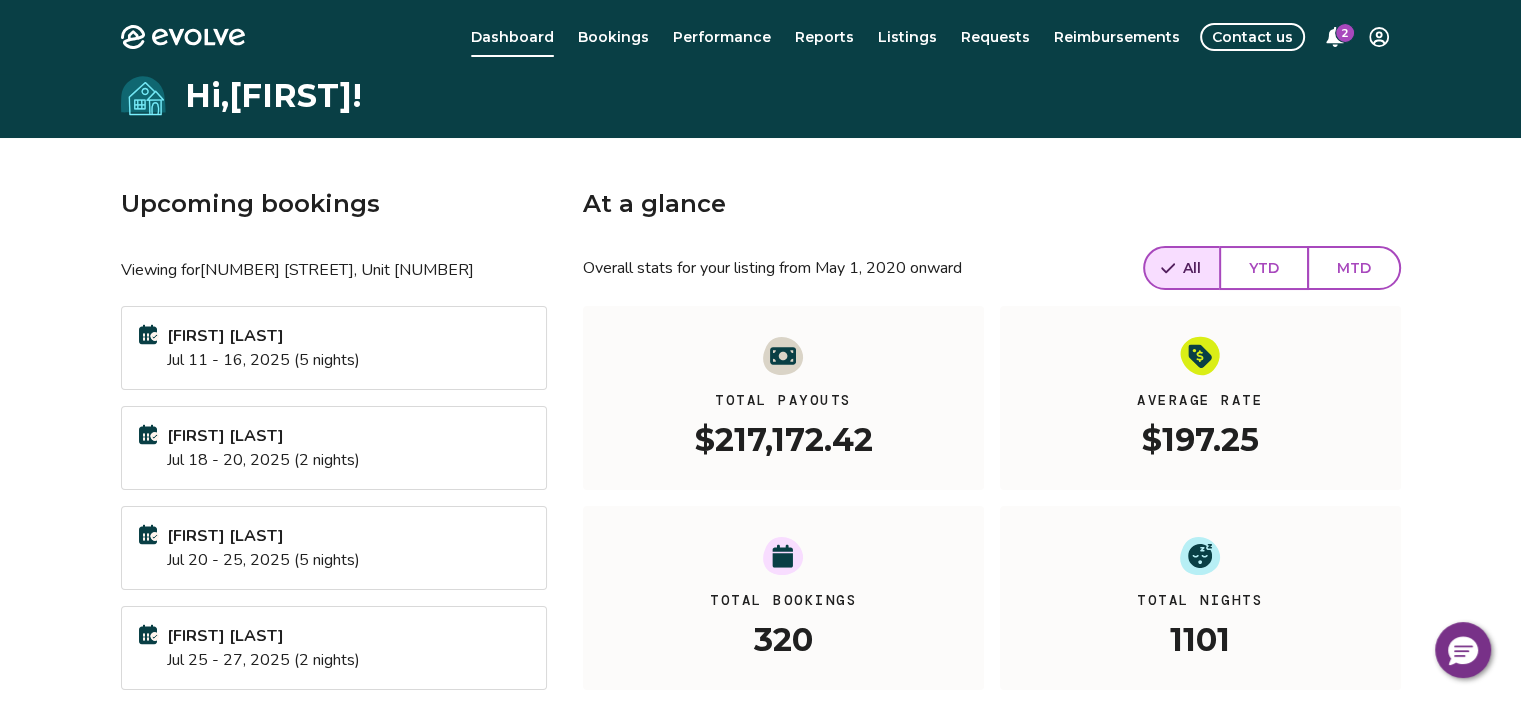 click on "[FIRST] [LAST]" at bounding box center (263, 336) 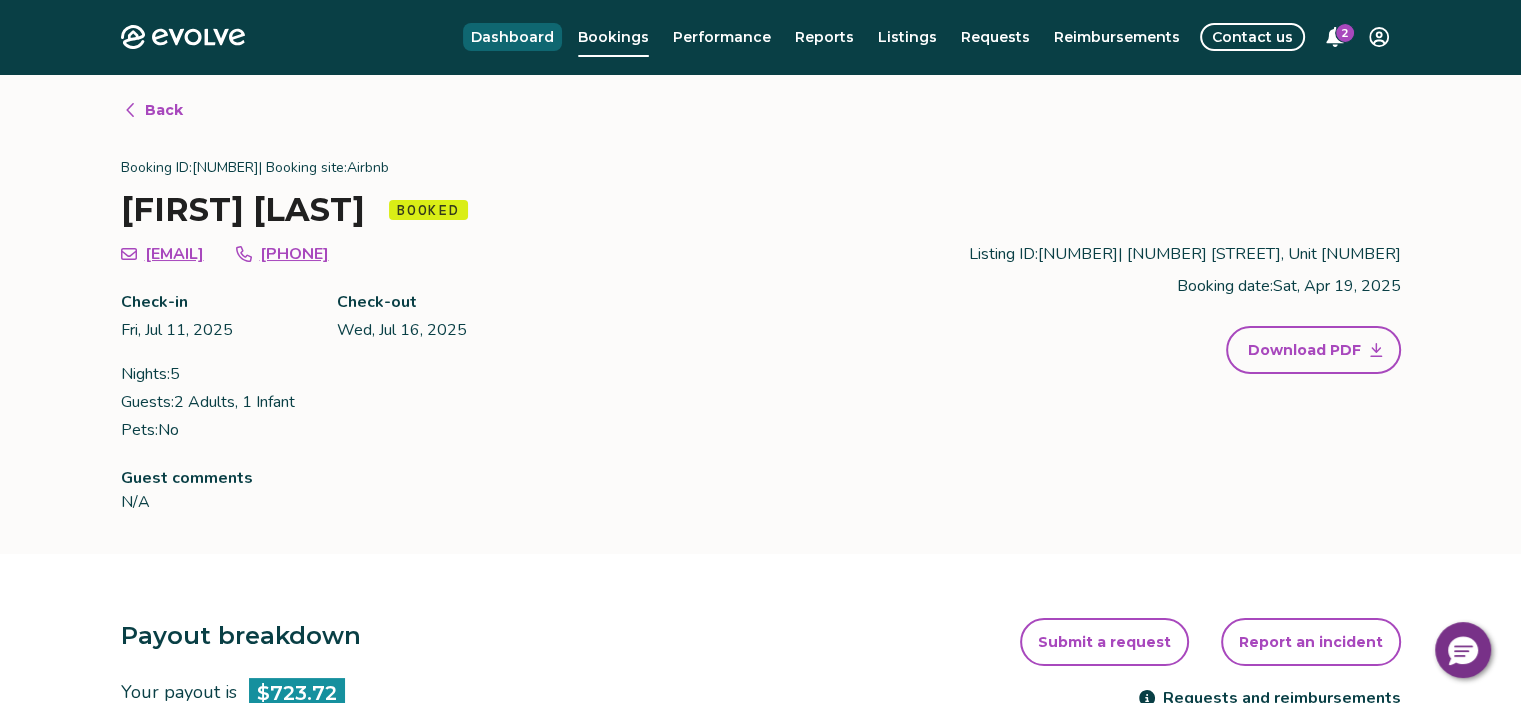 click on "Dashboard" at bounding box center (512, 37) 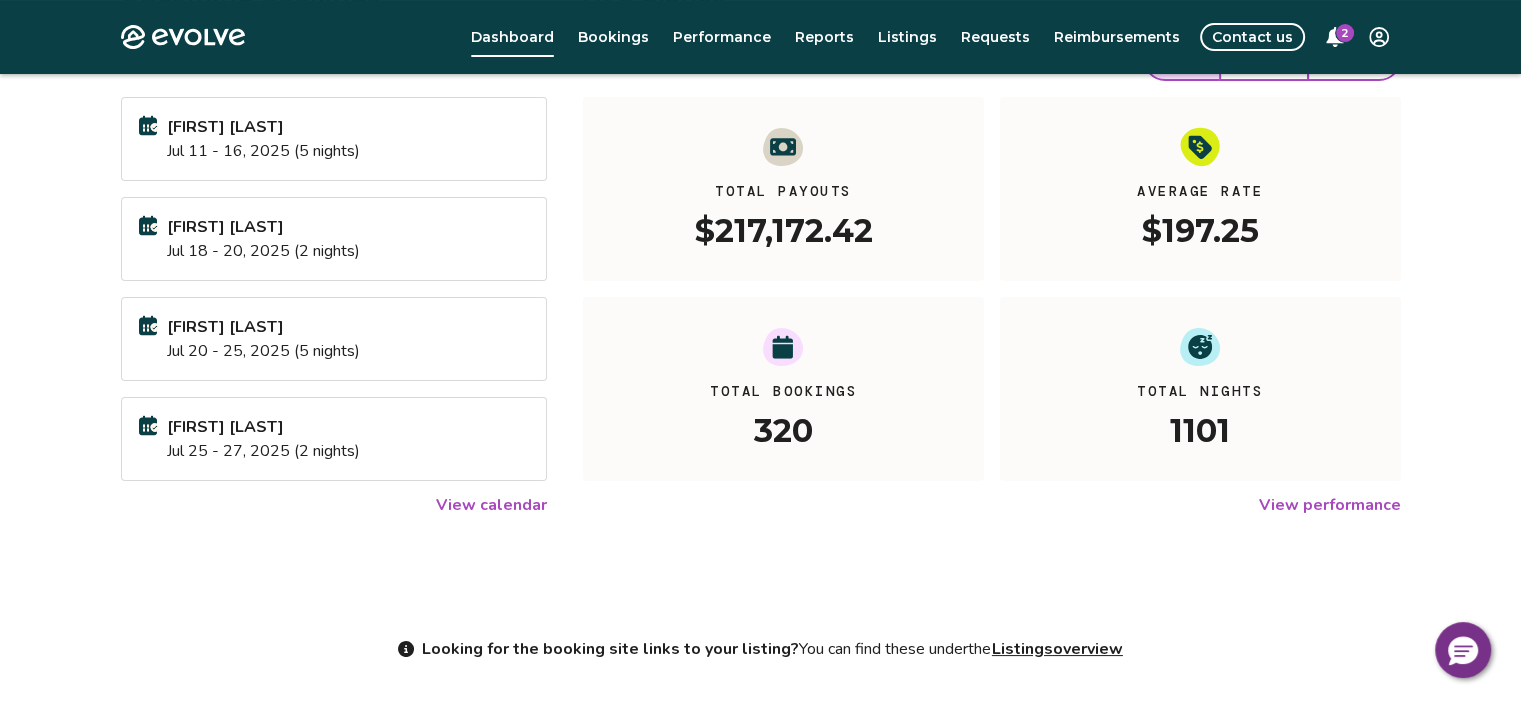 scroll, scrollTop: 217, scrollLeft: 0, axis: vertical 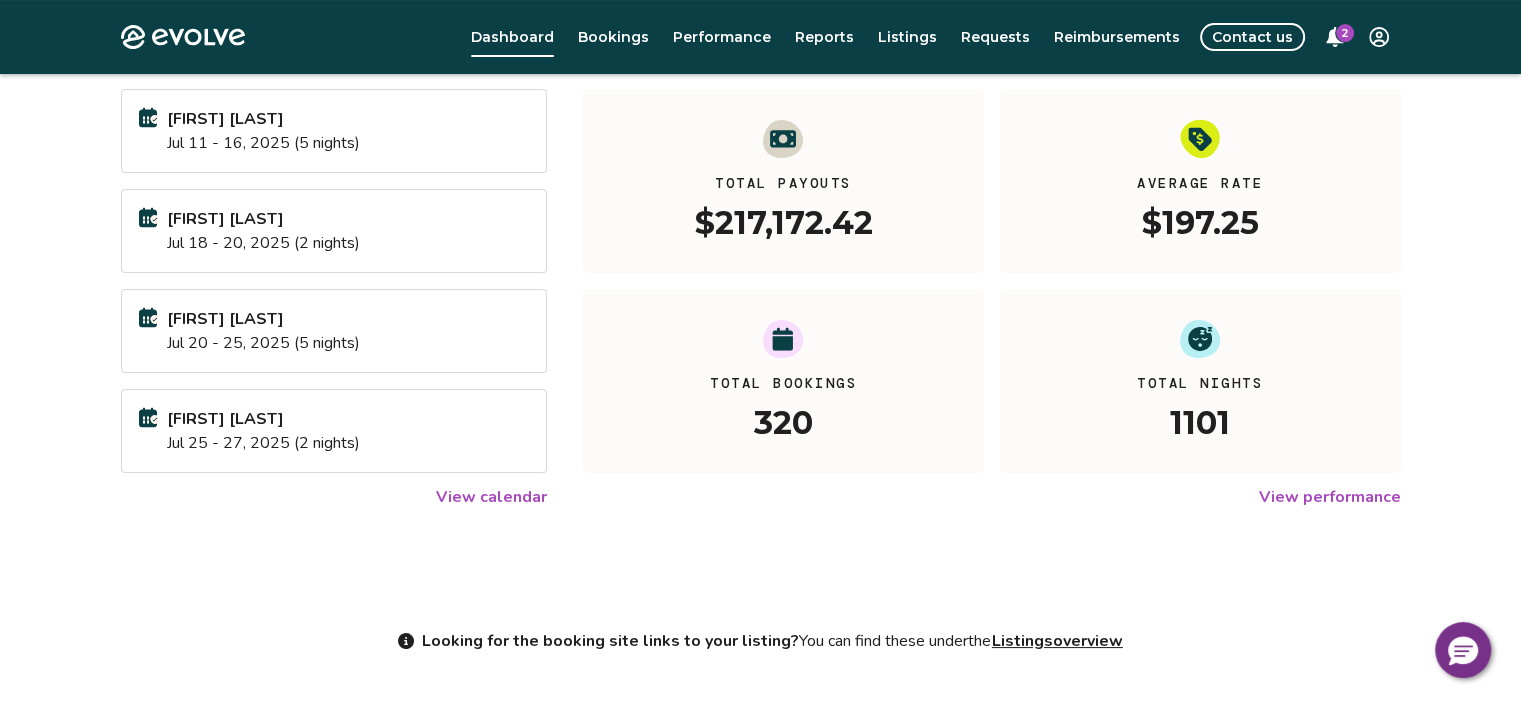 click on "View calendar" at bounding box center (491, 497) 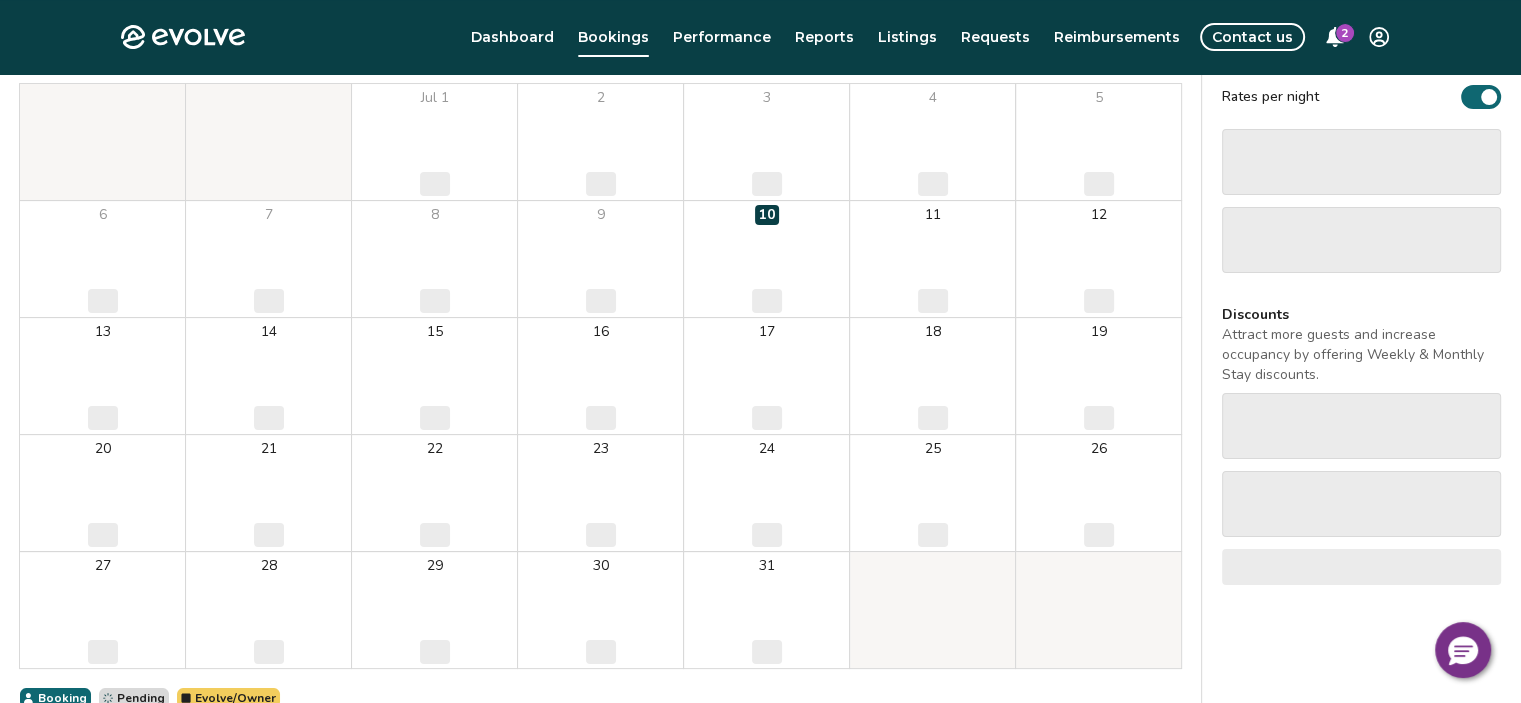 scroll, scrollTop: 0, scrollLeft: 0, axis: both 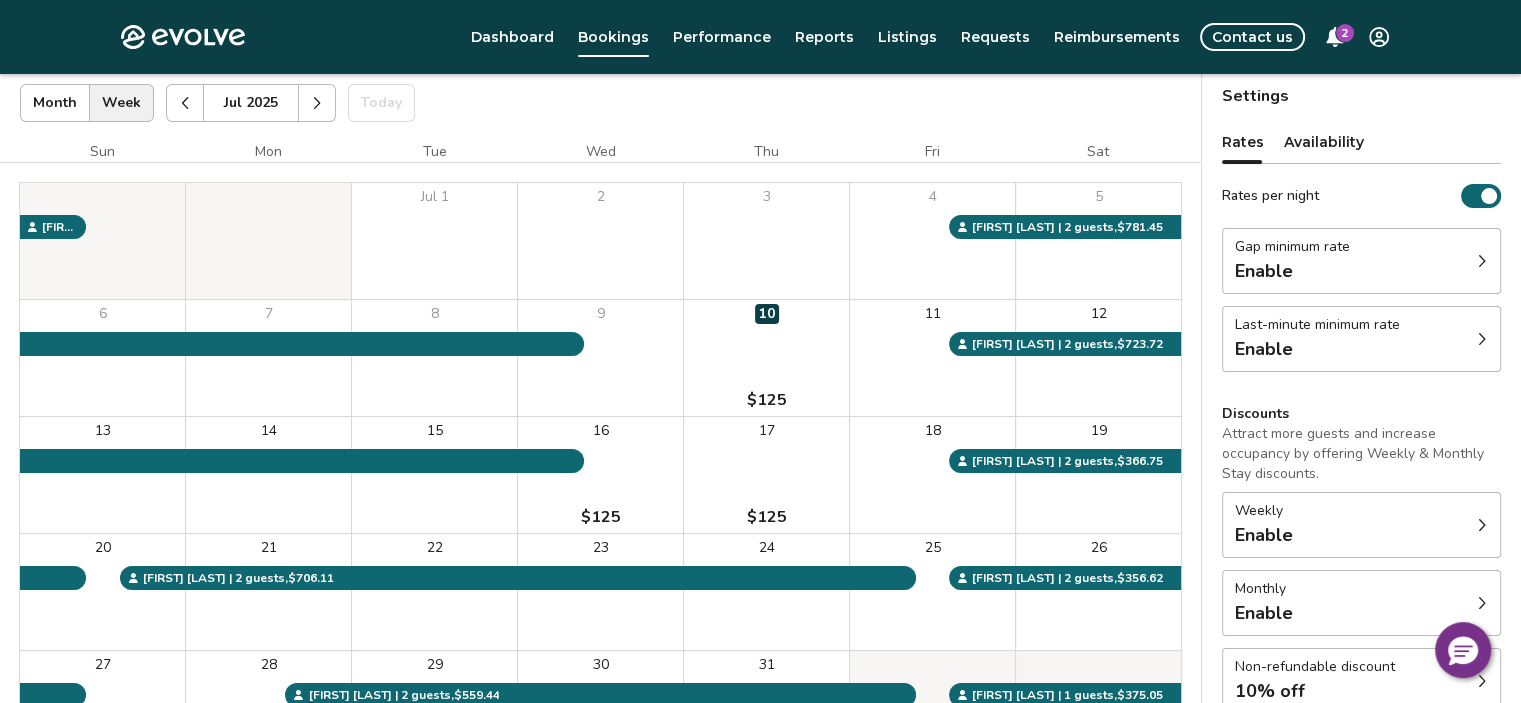 click on "Evolve Dashboard Bookings Performance Reports Listings Requests Reimbursements Contact us 2 Bookings Calendar Booking report Jul [YEAR]  | Views Month Week Jul [YEAR] Today Settings [NUMBER] [STREET], Unit [NUMBER] Jul [YEAR] Sun Mon Tue Wed Thu Fri Sat Jul 1 2 3 4 5 6 7 8 9 10 $125 11 12 13 14 15 16 $125 17 $125 18 19 20 21 22 23 24 25 26 27 $125 28 29 30 31 [FIRST] [LAST] | 2 guests ,  $559.44 [FIRST] [LAST] | 2 guests ,  $706.11 [FIRST] [LAST] | 2 guests ,  $723.72 [FIRST] [LAST] | 2 guests ,  $366.75 [FIRST] [LAST] | 1 guests ,  $375.05 [FIRST] [LAST] | 2 guests ,  $356.62 [FIRST] [LAST] | 2 guests ,  $781.45 [FIRST] [LAST] | 2 guests ,  $356.62 Booking Pending Evolve/Owner Settings Rates Availability Rates per night Gap minimum rate Enable Last-minute minimum rate Enable Discounts Attract more guests and increase occupancy by offering Weekly & Monthly Stay discounts. Weekly Enable Monthly Enable Non-refundable discount 10% off View rates, policies, & fees Gap minimum rate Reduce your minimum rate by 20%  to help fill nights between bookings  Enable" at bounding box center [760, 399] 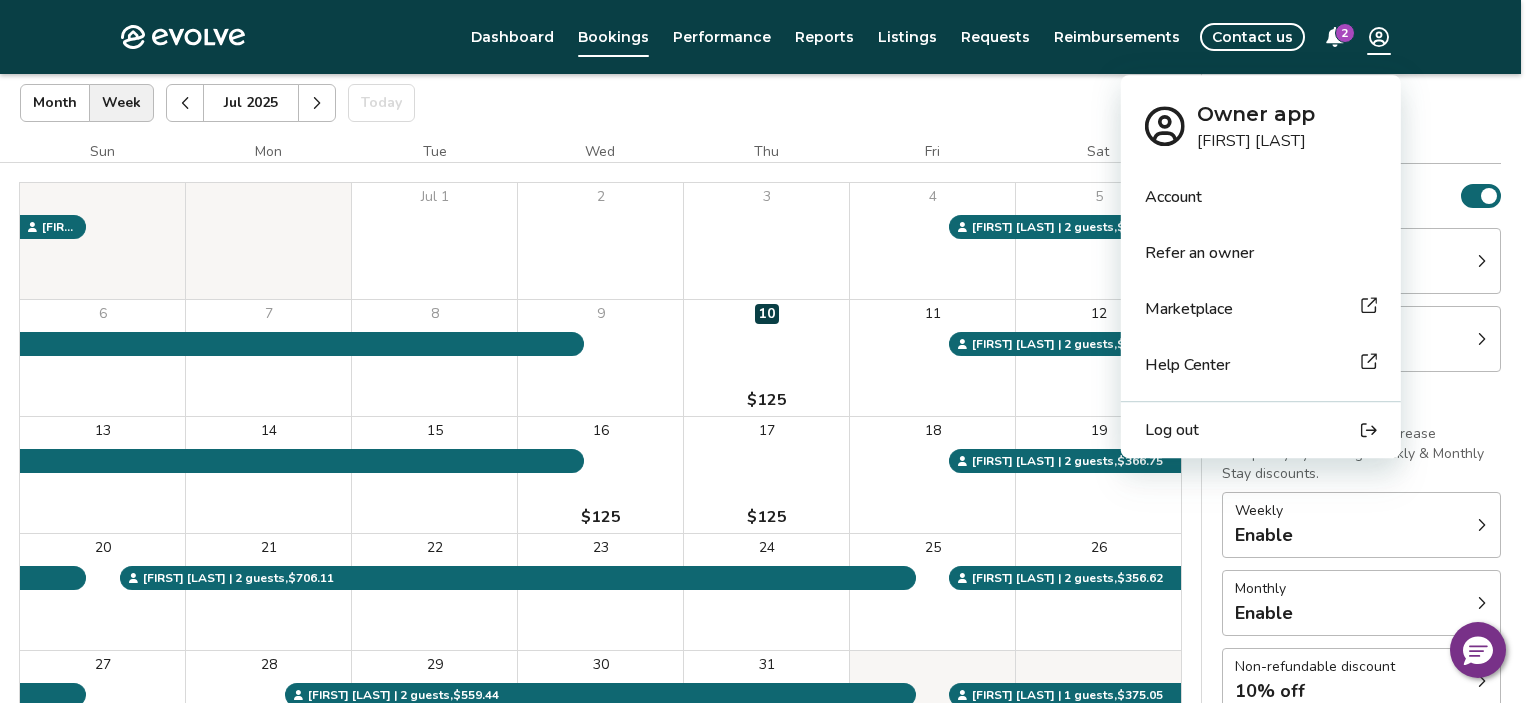 click on "Log out" at bounding box center (1172, 430) 